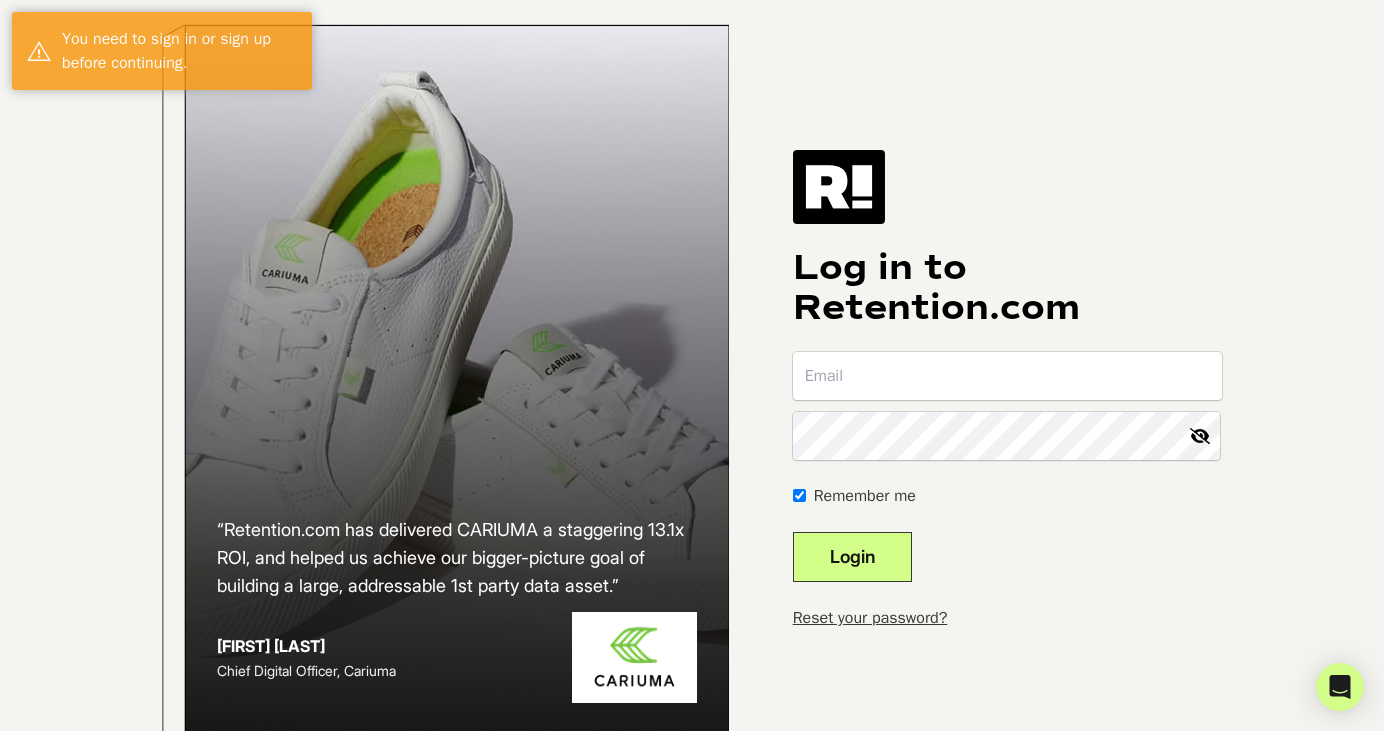 scroll, scrollTop: 0, scrollLeft: 0, axis: both 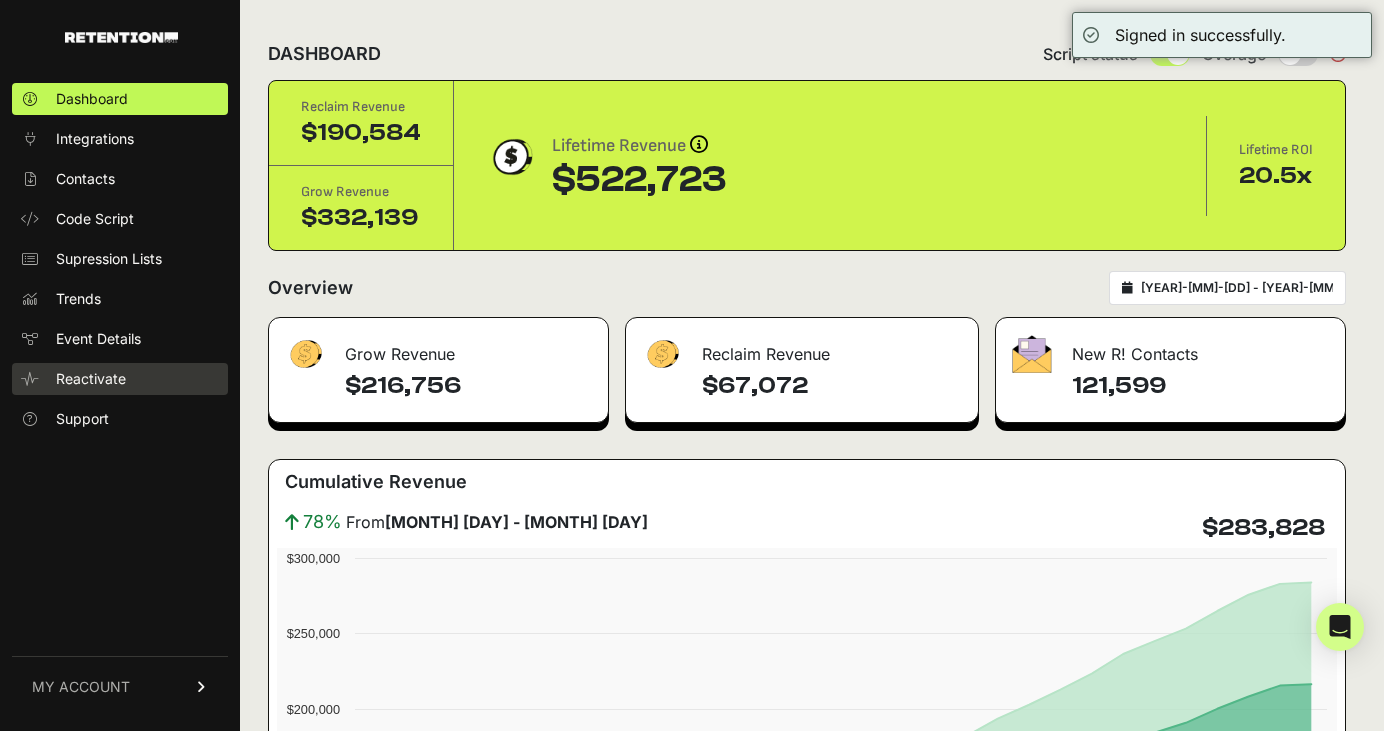 click on "Reactivate" at bounding box center (91, 379) 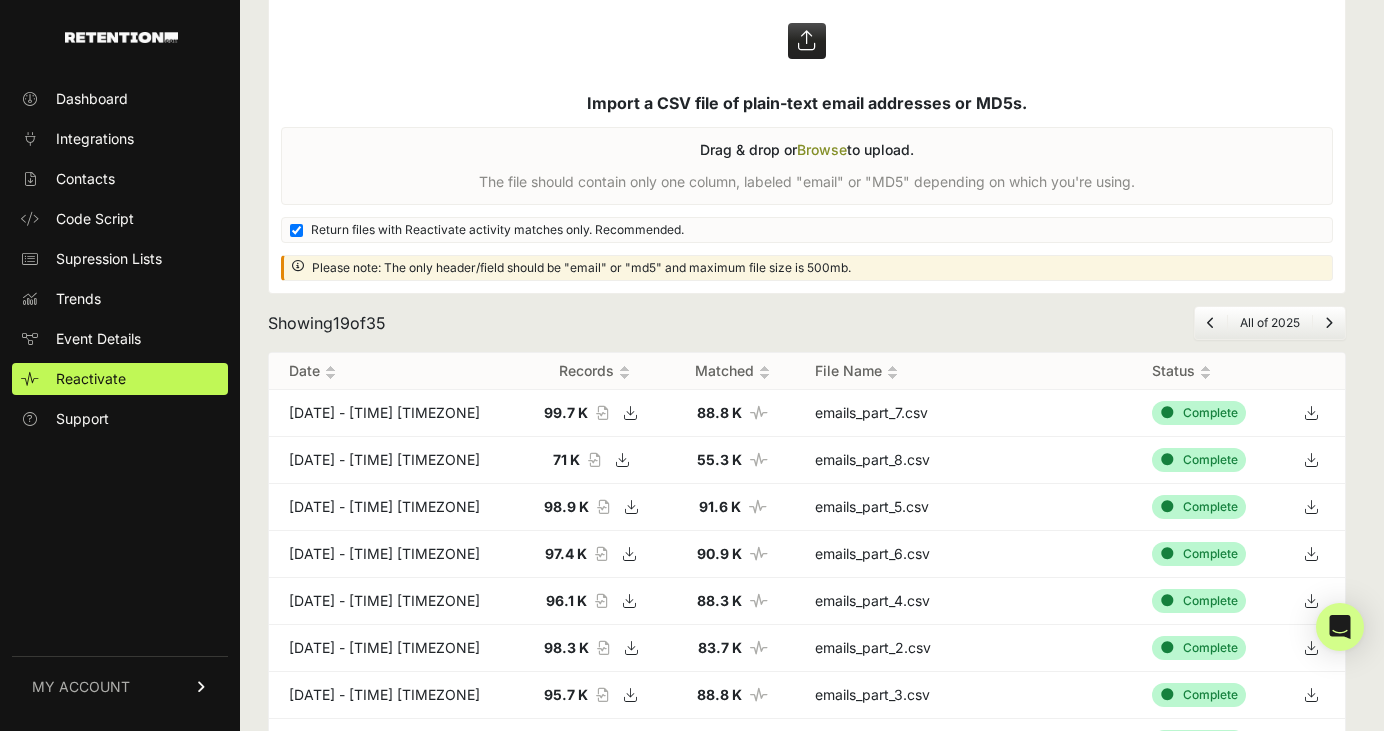 scroll, scrollTop: 179, scrollLeft: 0, axis: vertical 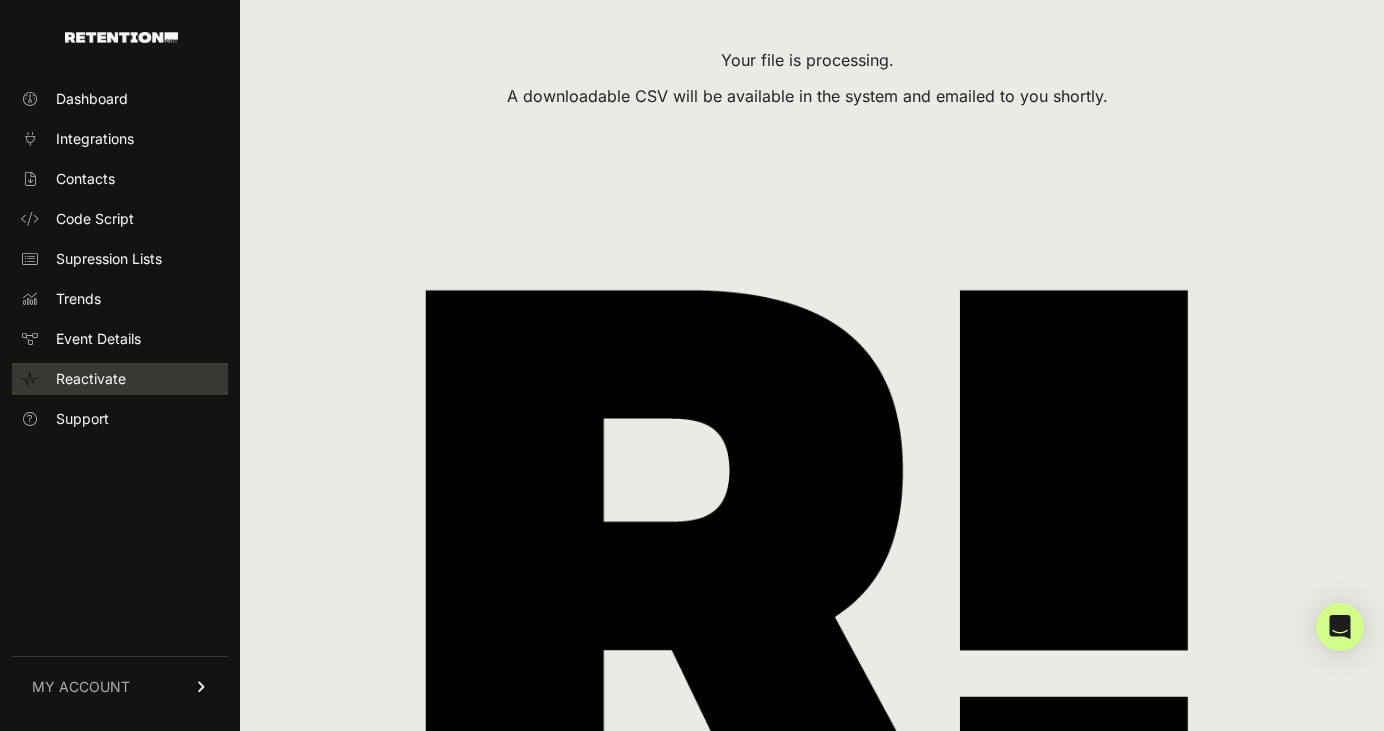 click on "Reactivate" at bounding box center [91, 379] 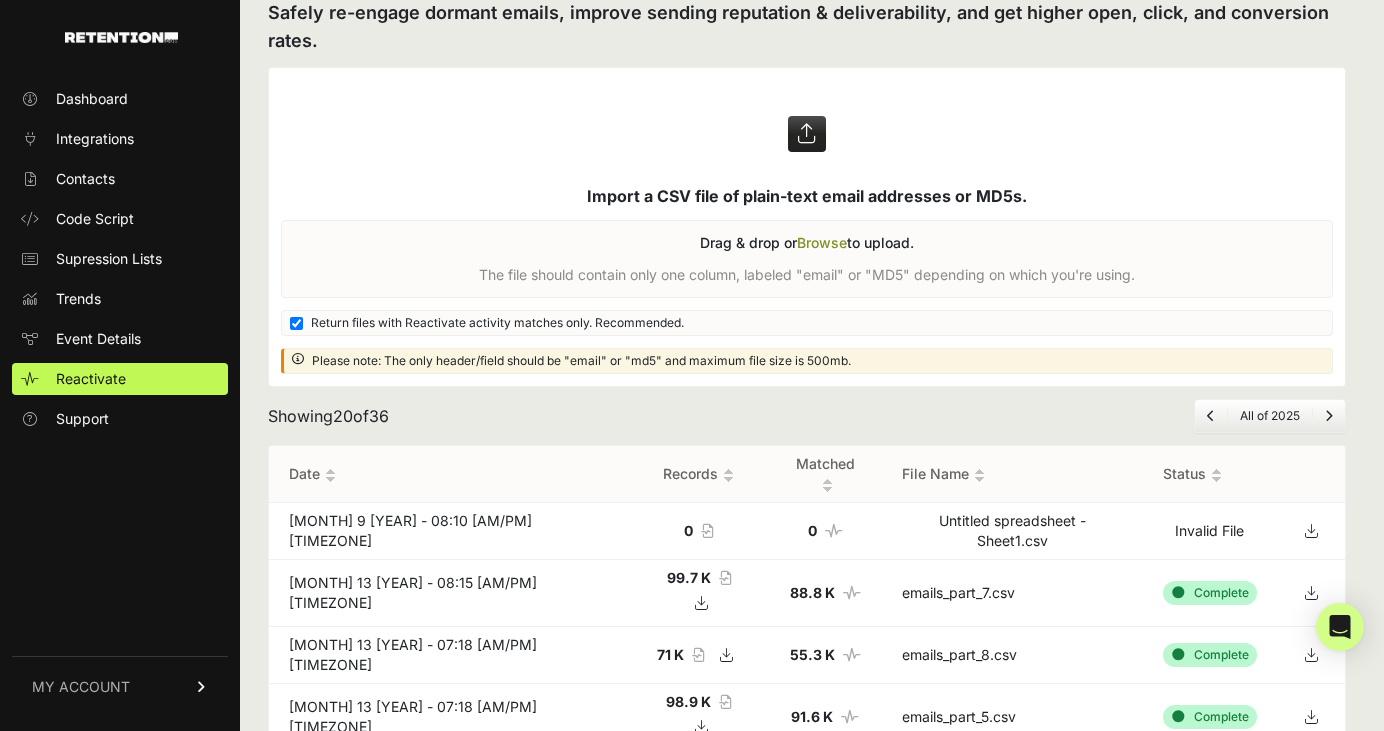 scroll, scrollTop: 91, scrollLeft: 0, axis: vertical 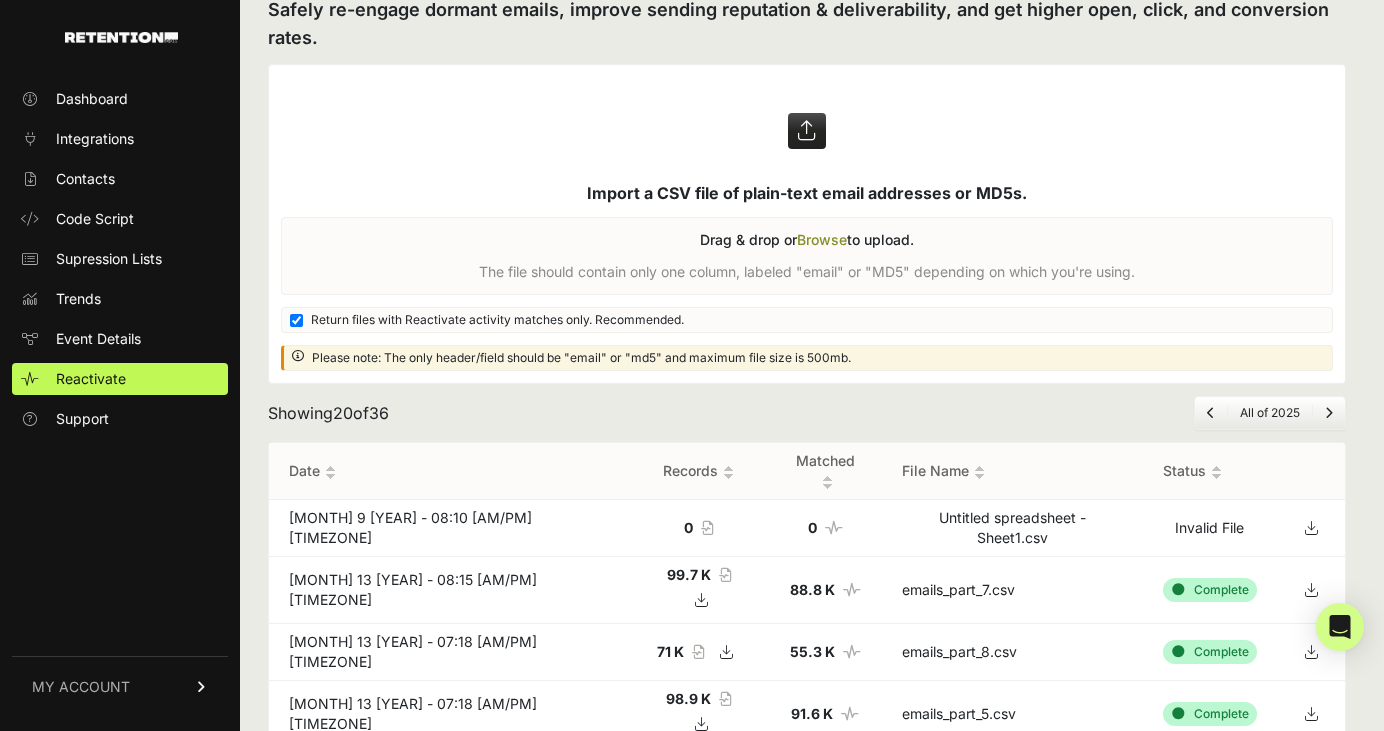 click on "Invalid File" at bounding box center [1210, 528] 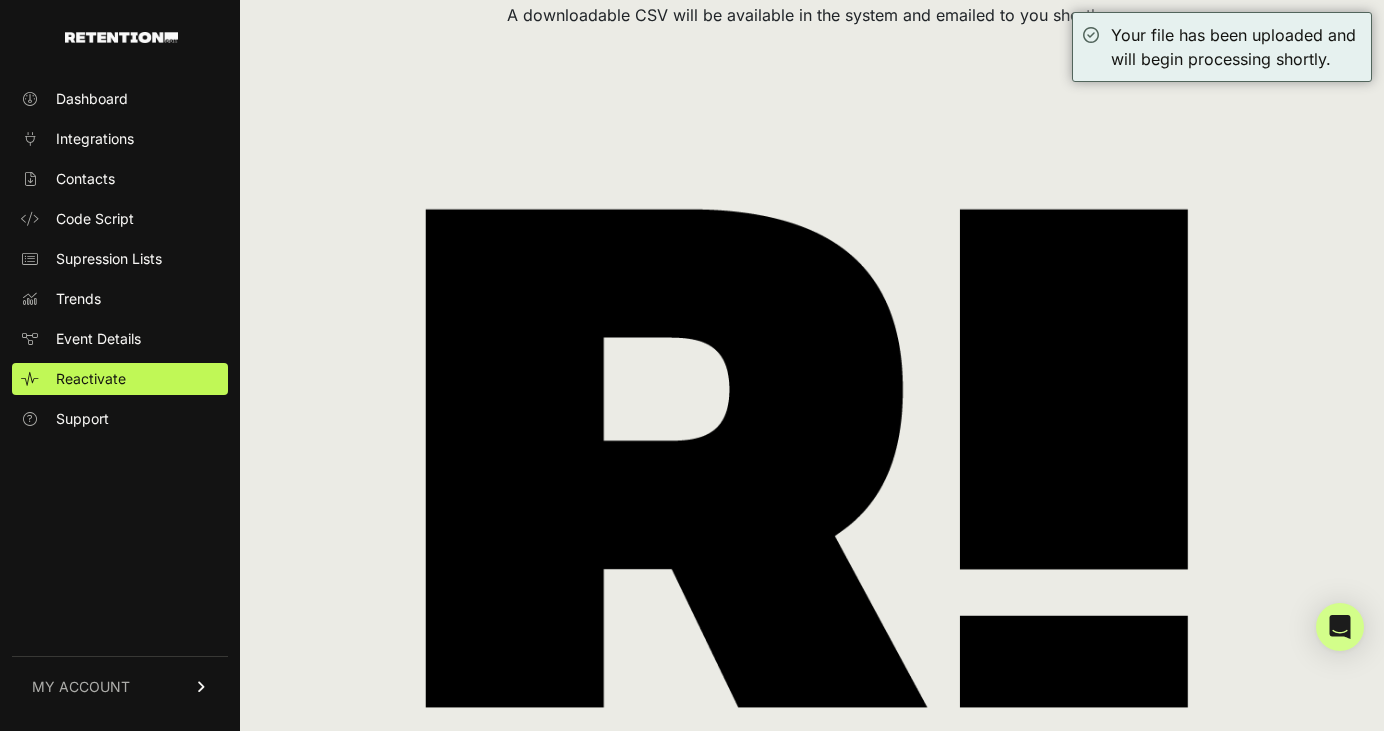 scroll, scrollTop: 316, scrollLeft: 0, axis: vertical 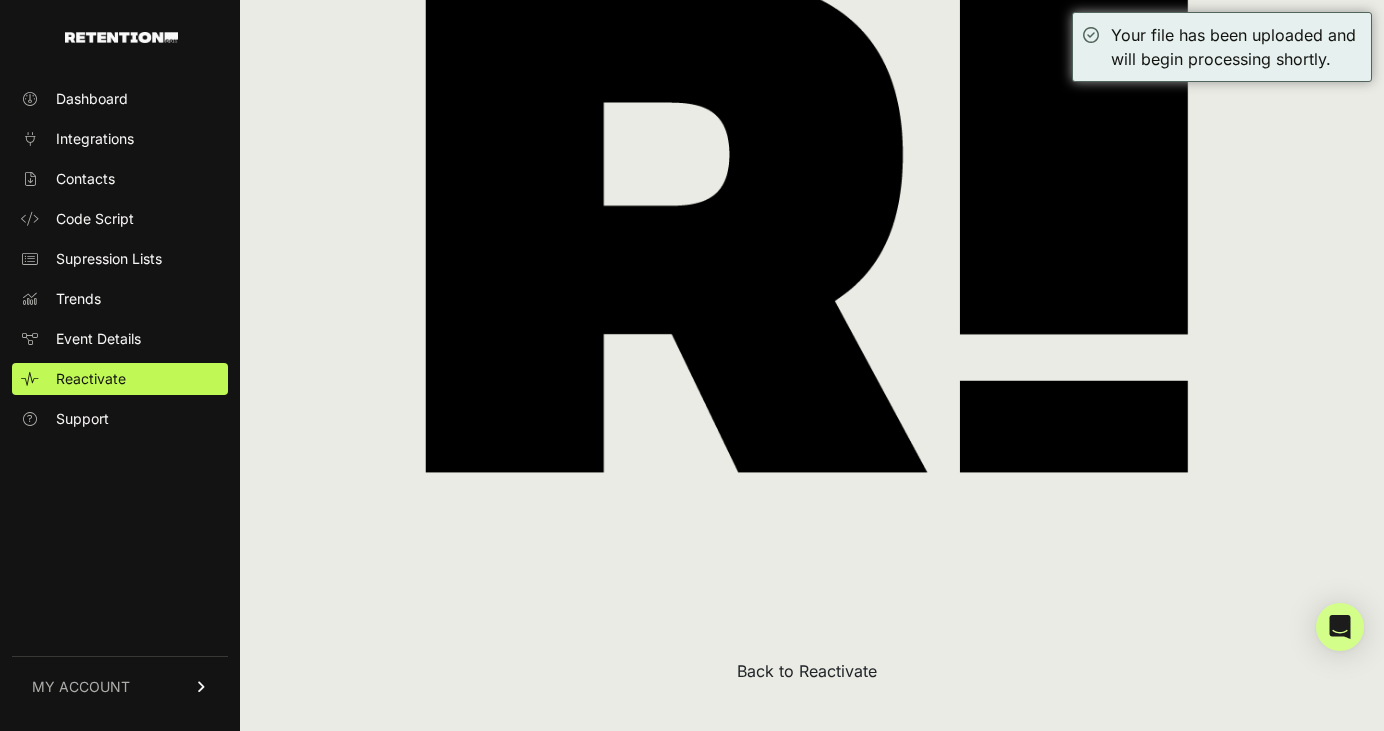 click on "Back to Reactivate" at bounding box center (807, 671) 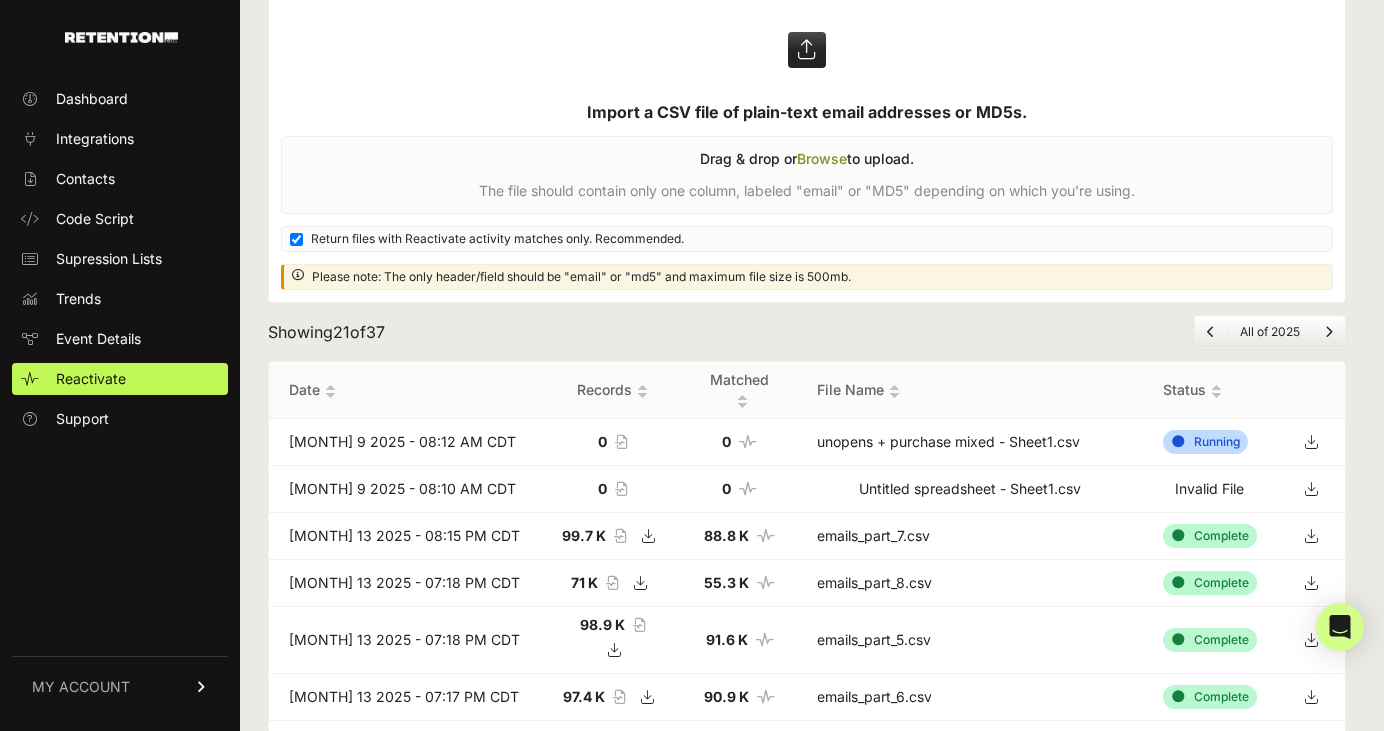 scroll, scrollTop: 169, scrollLeft: 0, axis: vertical 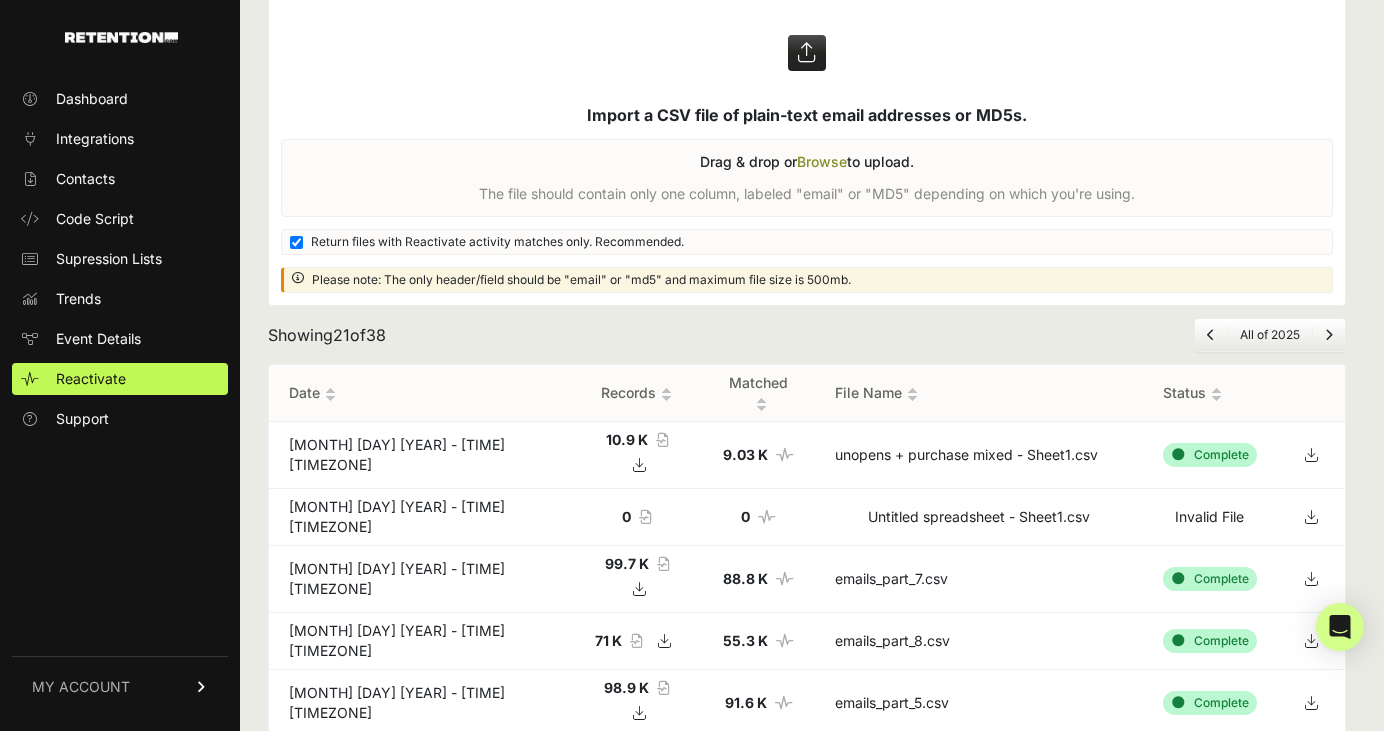 click at bounding box center (1311, 455) 